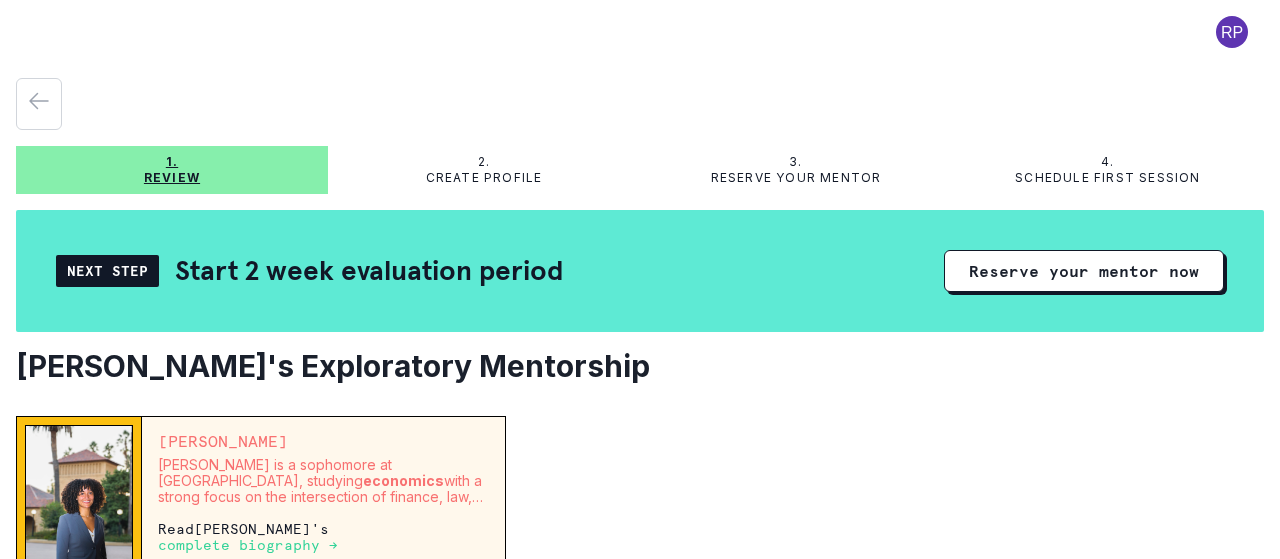 scroll, scrollTop: 0, scrollLeft: 0, axis: both 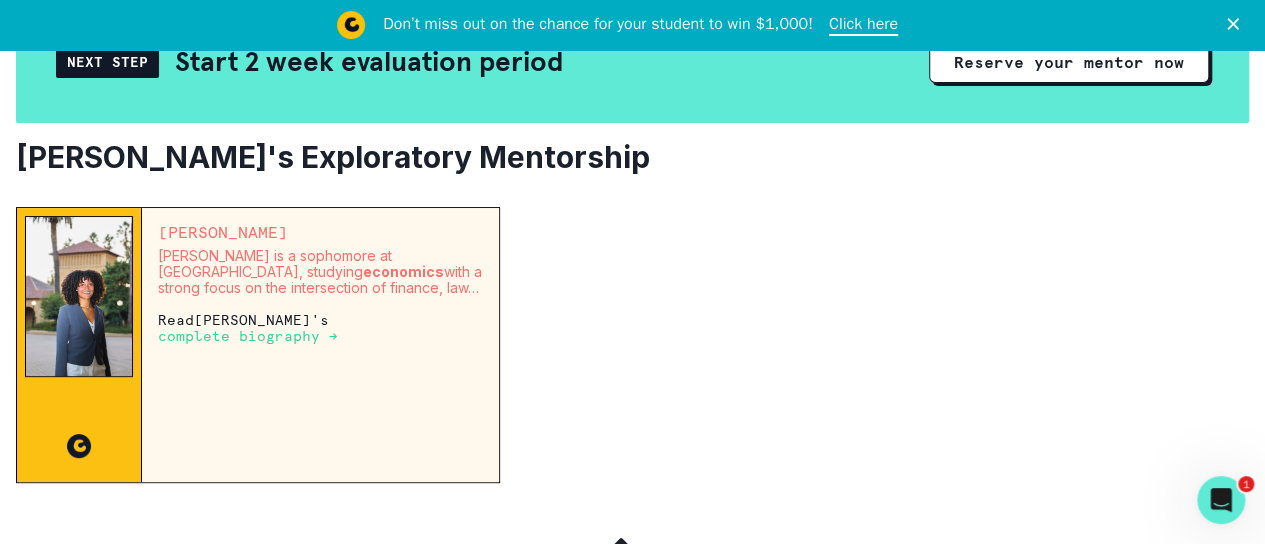 drag, startPoint x: 631, startPoint y: 437, endPoint x: 637, endPoint y: 379, distance: 58.30952 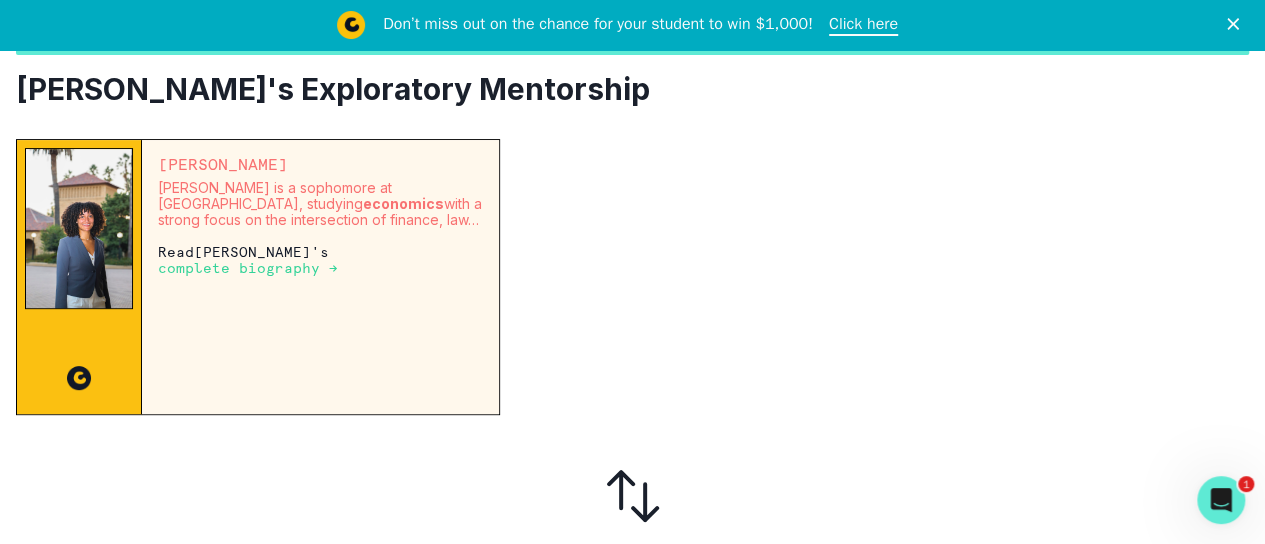 scroll, scrollTop: 328, scrollLeft: 0, axis: vertical 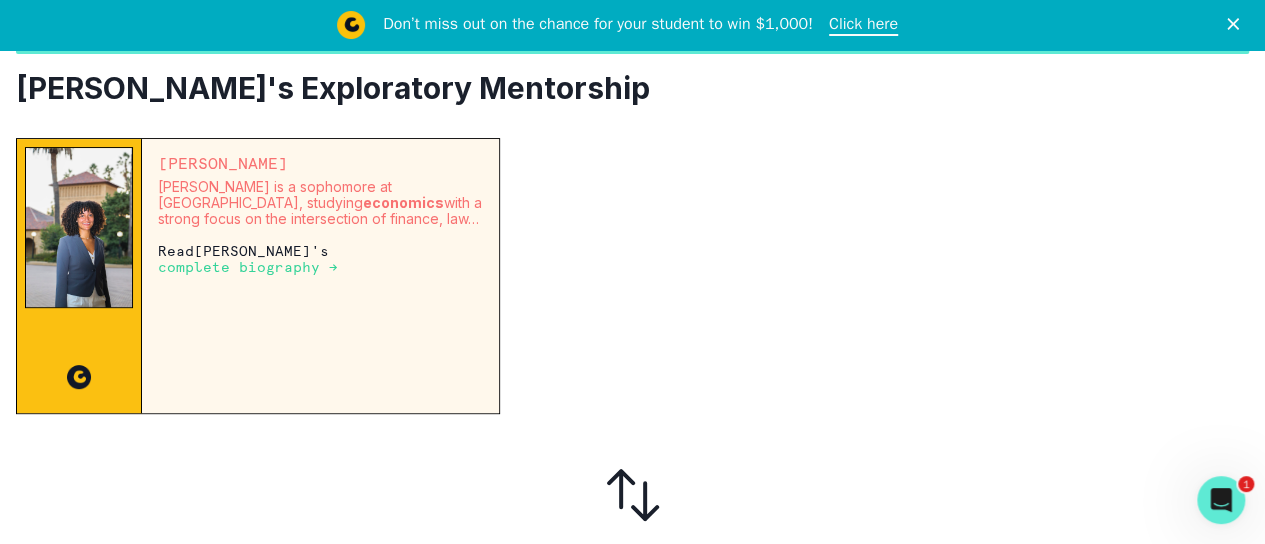 click on "complete biography →" at bounding box center [248, 267] 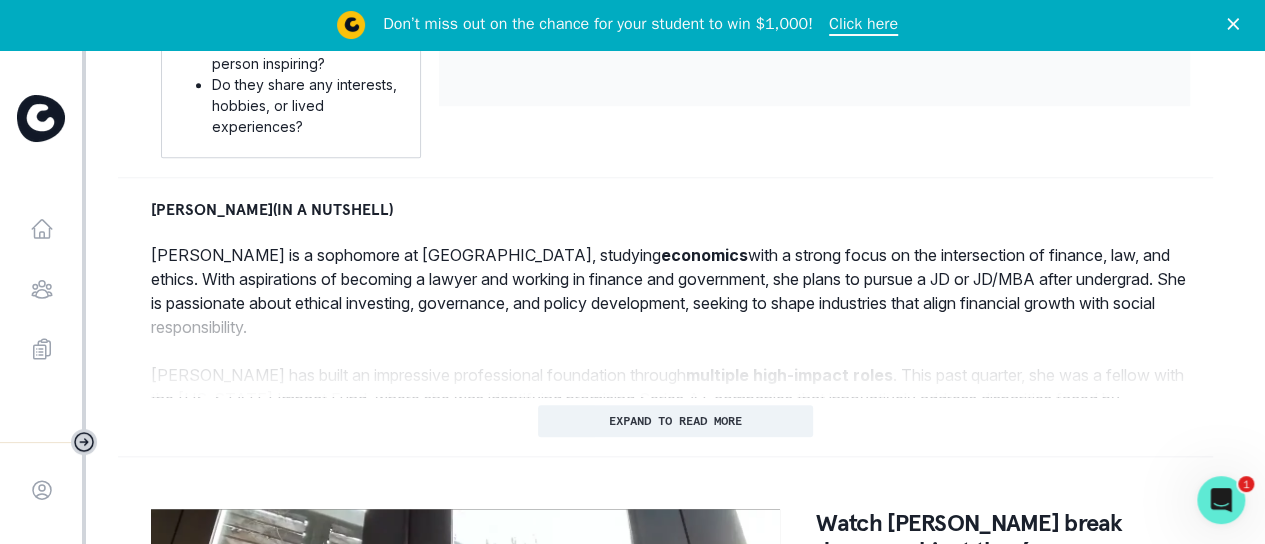 scroll, scrollTop: 861, scrollLeft: 0, axis: vertical 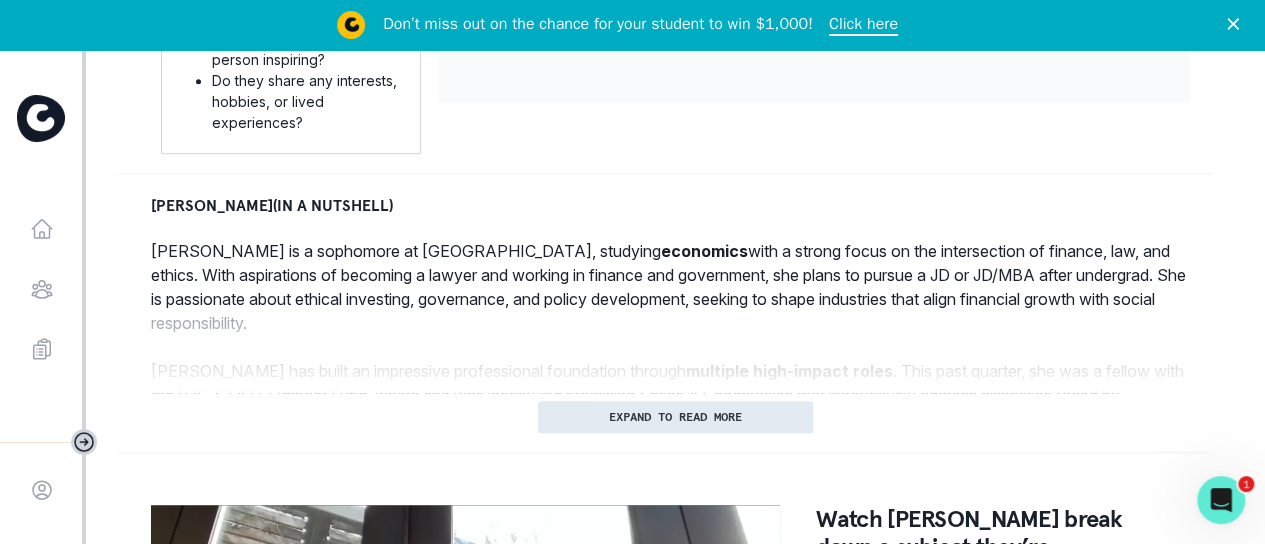 click on "EXPAND TO READ MORE" at bounding box center [675, 417] 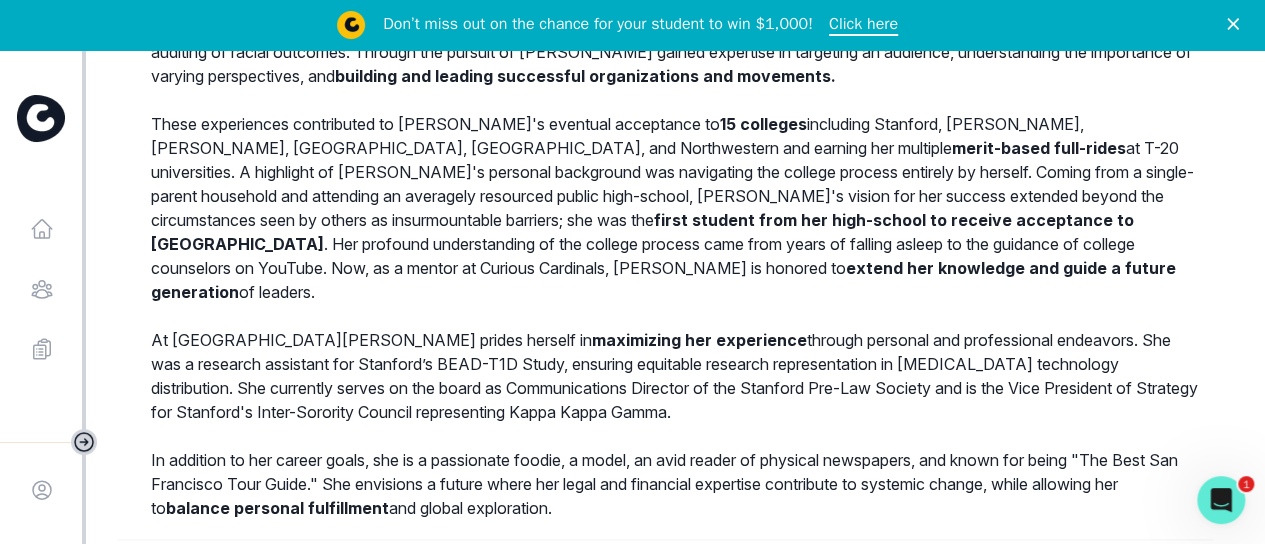 scroll, scrollTop: 1374, scrollLeft: 0, axis: vertical 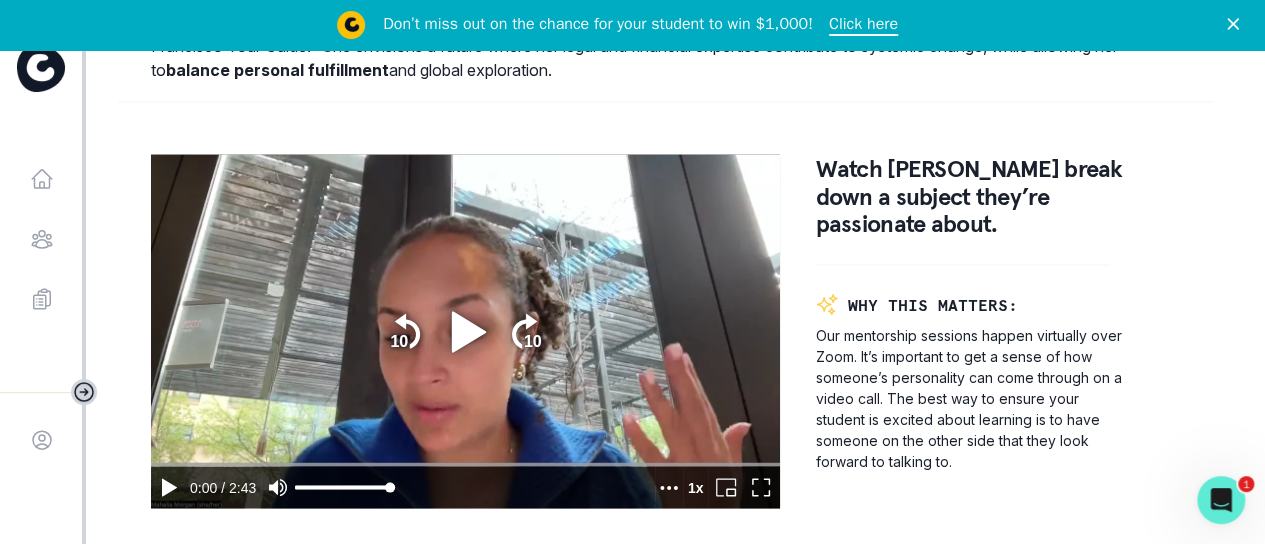 click 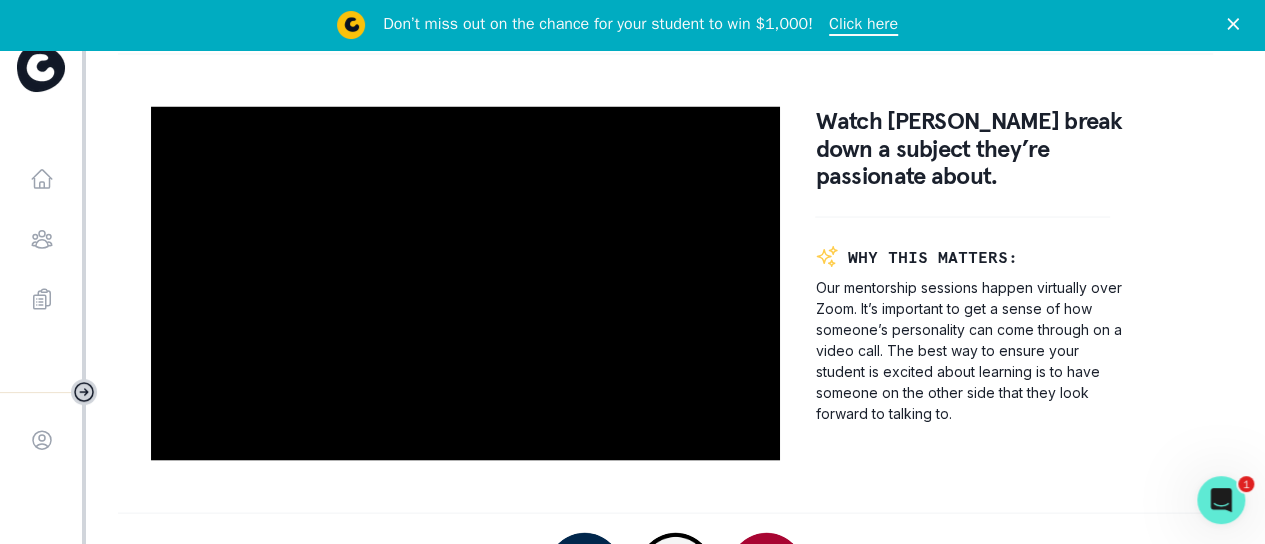 scroll, scrollTop: 1772, scrollLeft: 0, axis: vertical 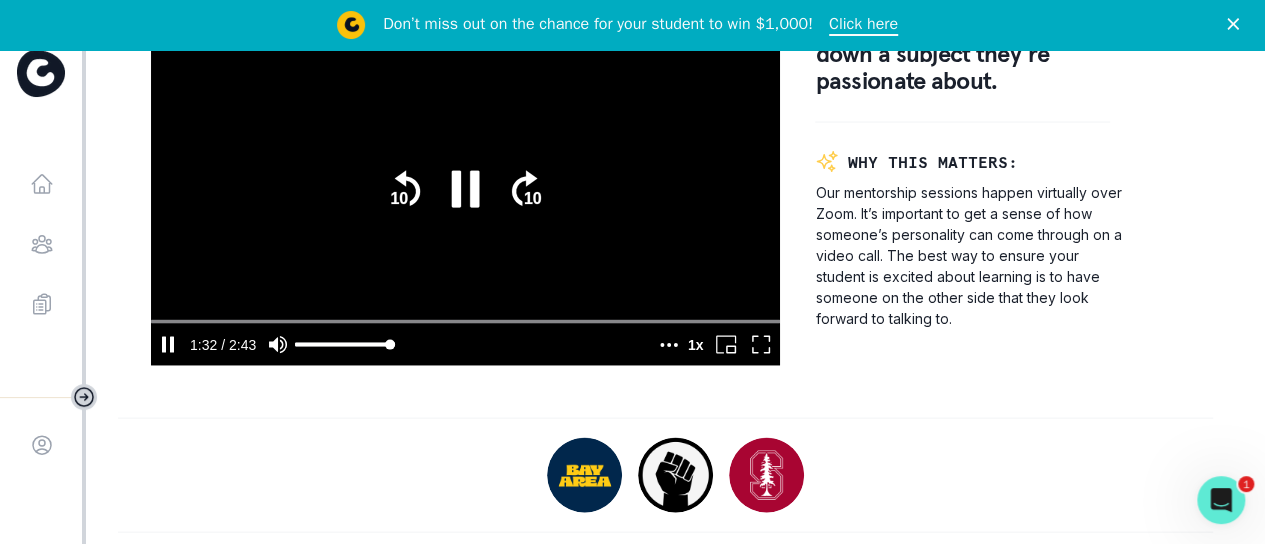 click at bounding box center [465, 188] 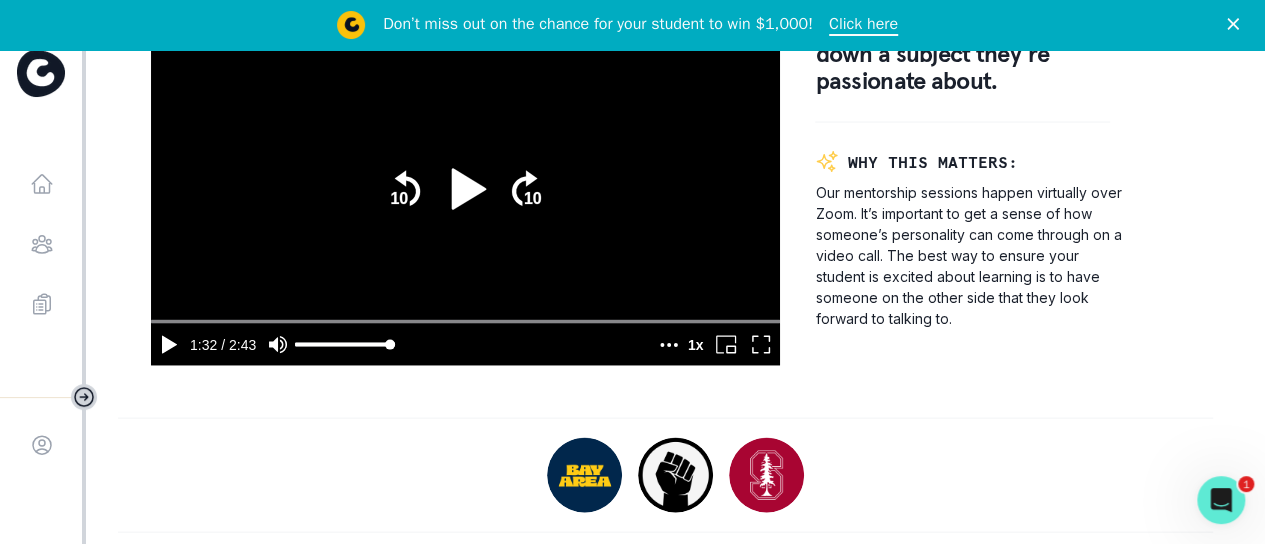 click at bounding box center [465, 188] 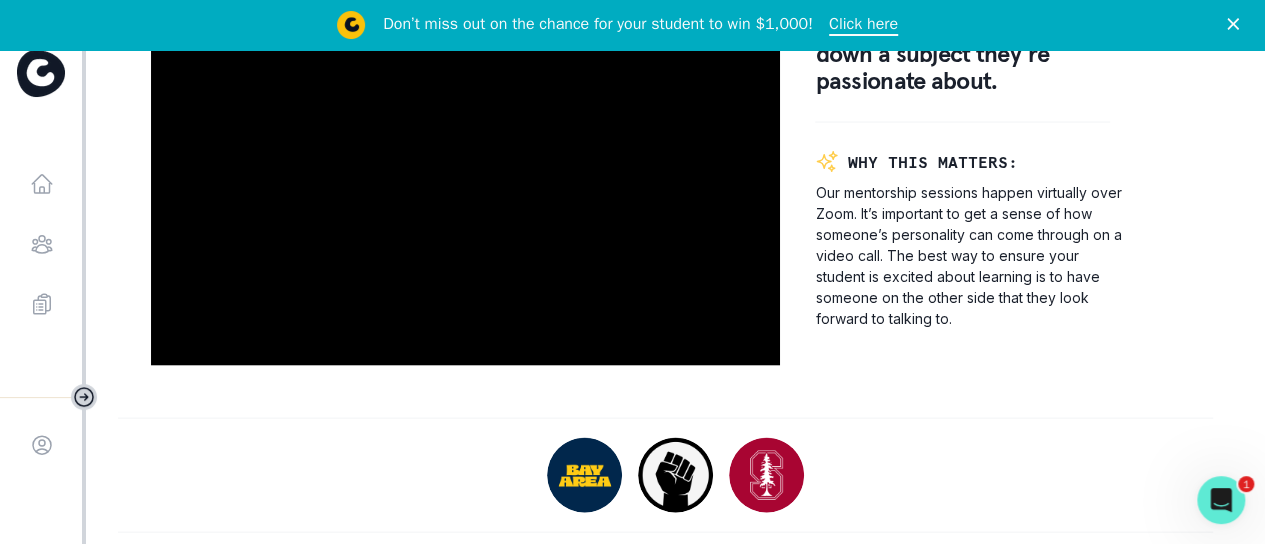 click at bounding box center [465, 188] 